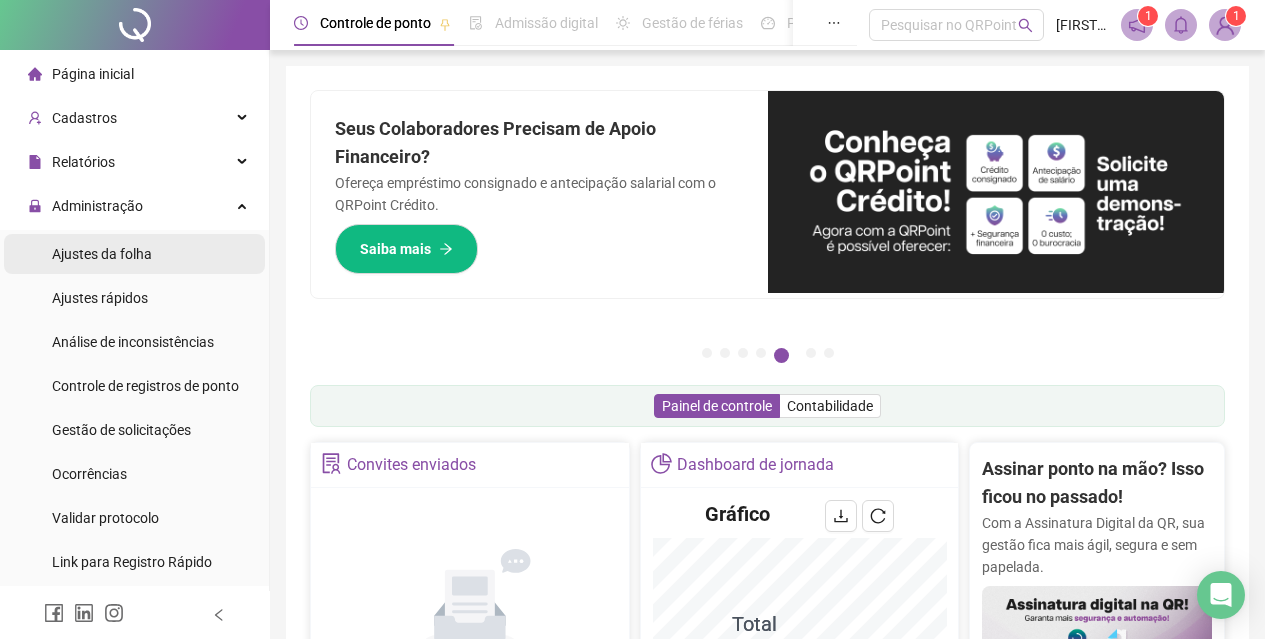 scroll, scrollTop: 43, scrollLeft: 0, axis: vertical 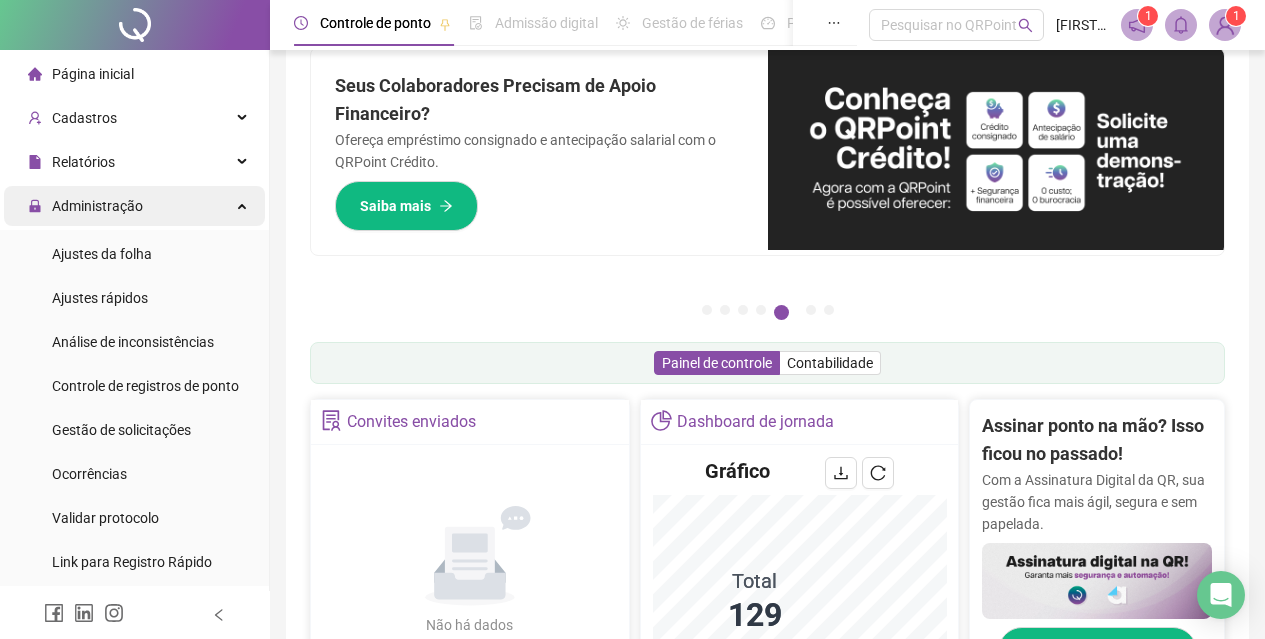 click on "Administração" at bounding box center [134, 206] 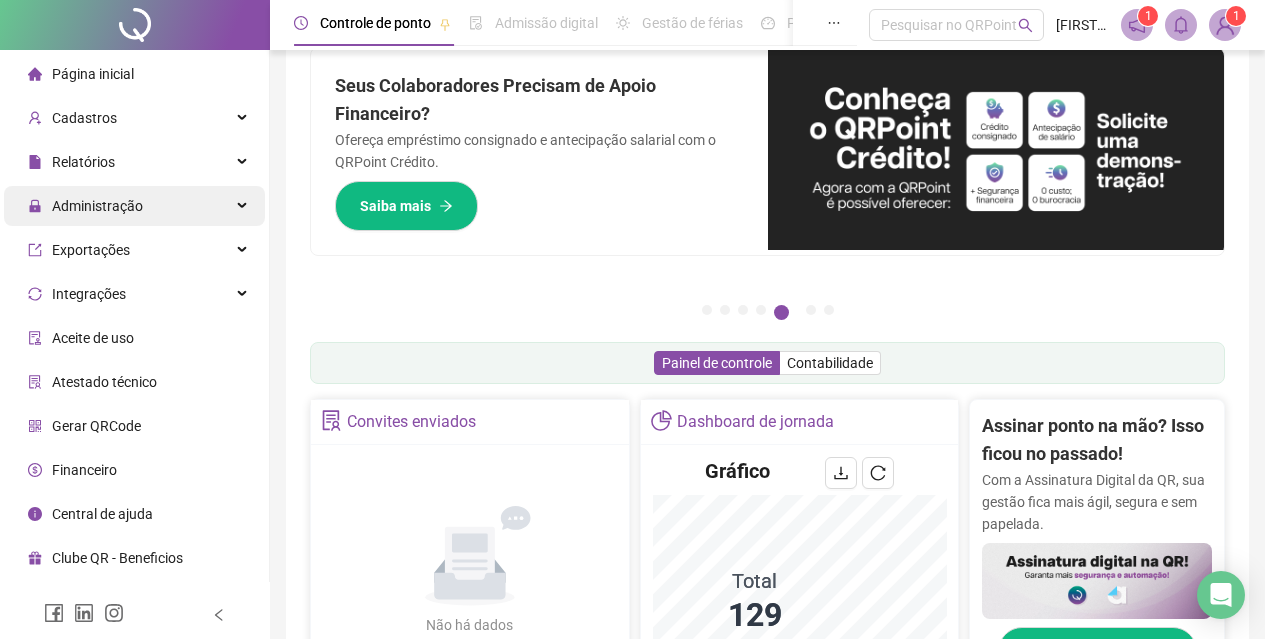 click on "Administração" at bounding box center (134, 206) 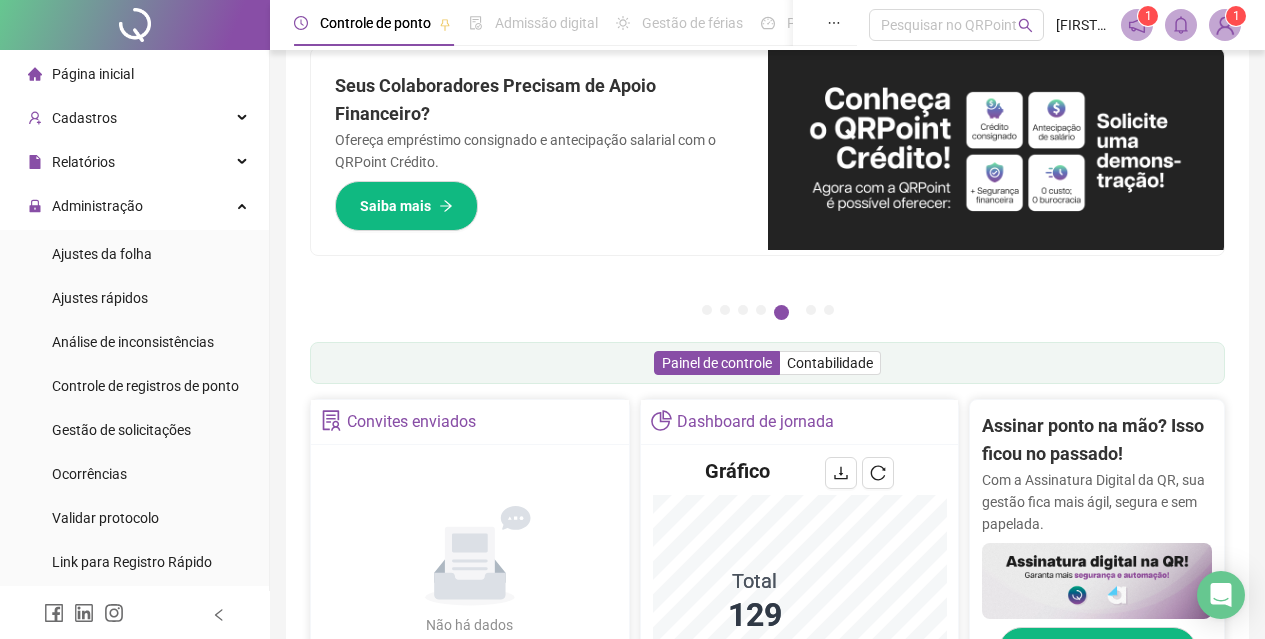 click on "Página inicial Cadastros Relatórios Administração Ajustes da folha Ajustes rápidos Análise de inconsistências Controle de registros de ponto Gestão de solicitações Ocorrências Validar protocolo Link para Registro Rápido Exportações Integrações Aceite de uso Atestado técnico Gerar QRCode Financeiro Central de ajuda Clube QR - Beneficios" at bounding box center [135, 496] 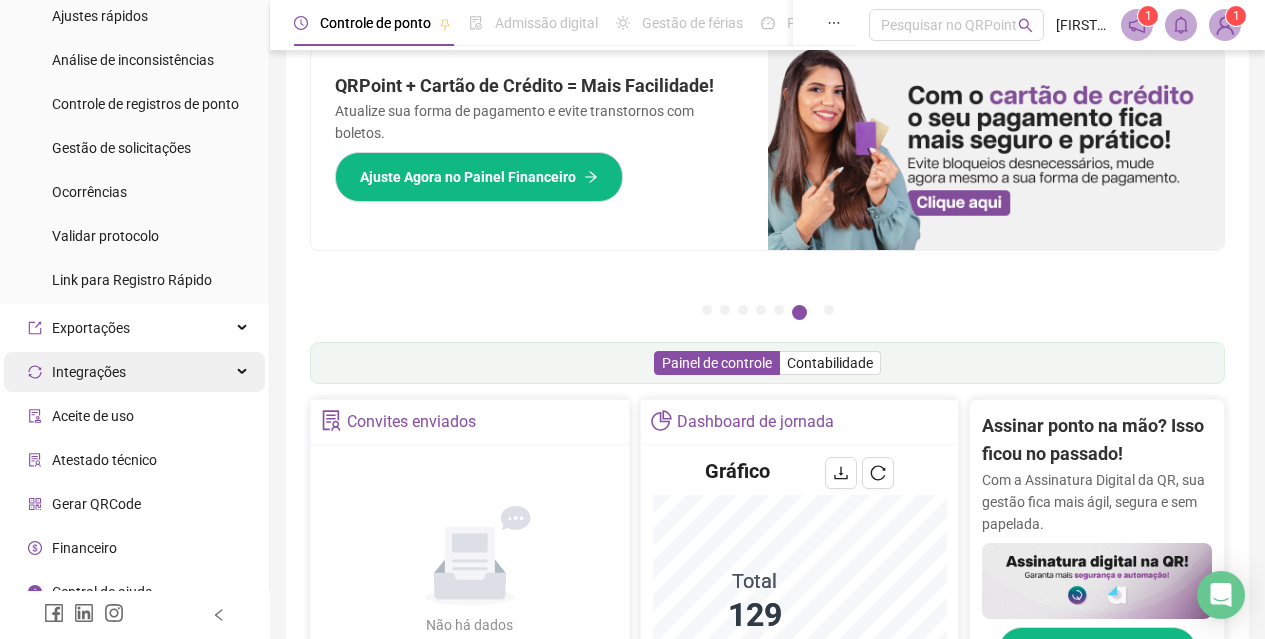 scroll, scrollTop: 303, scrollLeft: 0, axis: vertical 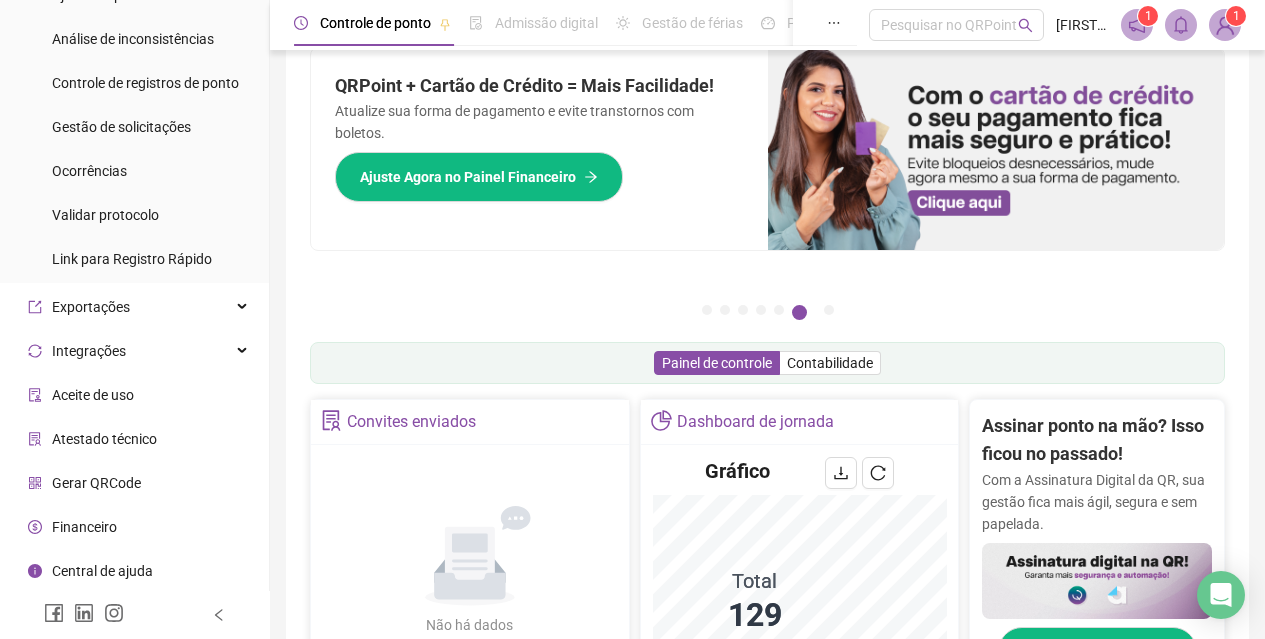 click on "Gerar QRCode" at bounding box center (96, 483) 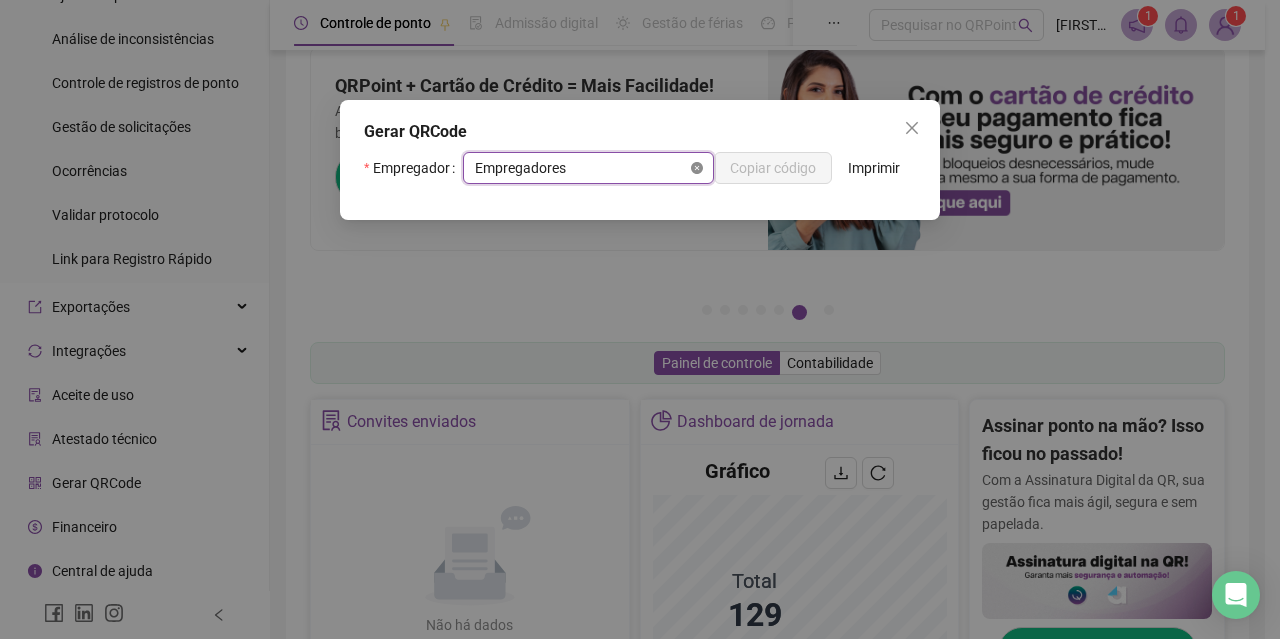 click 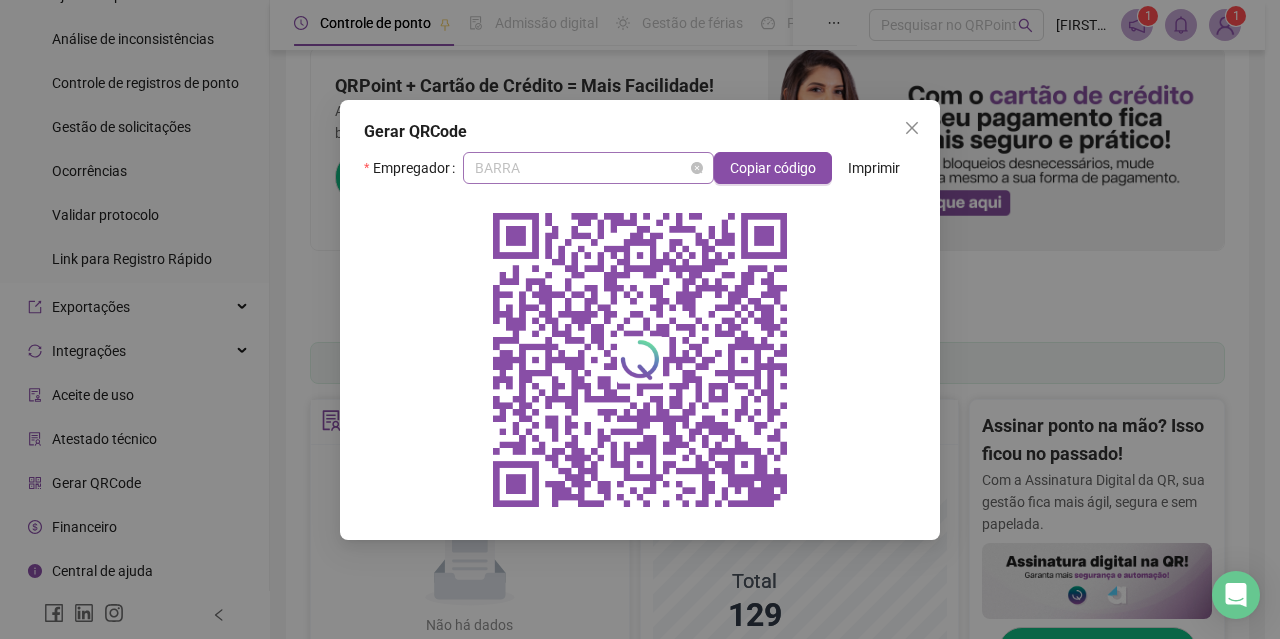 click on "BARRA" at bounding box center (588, 168) 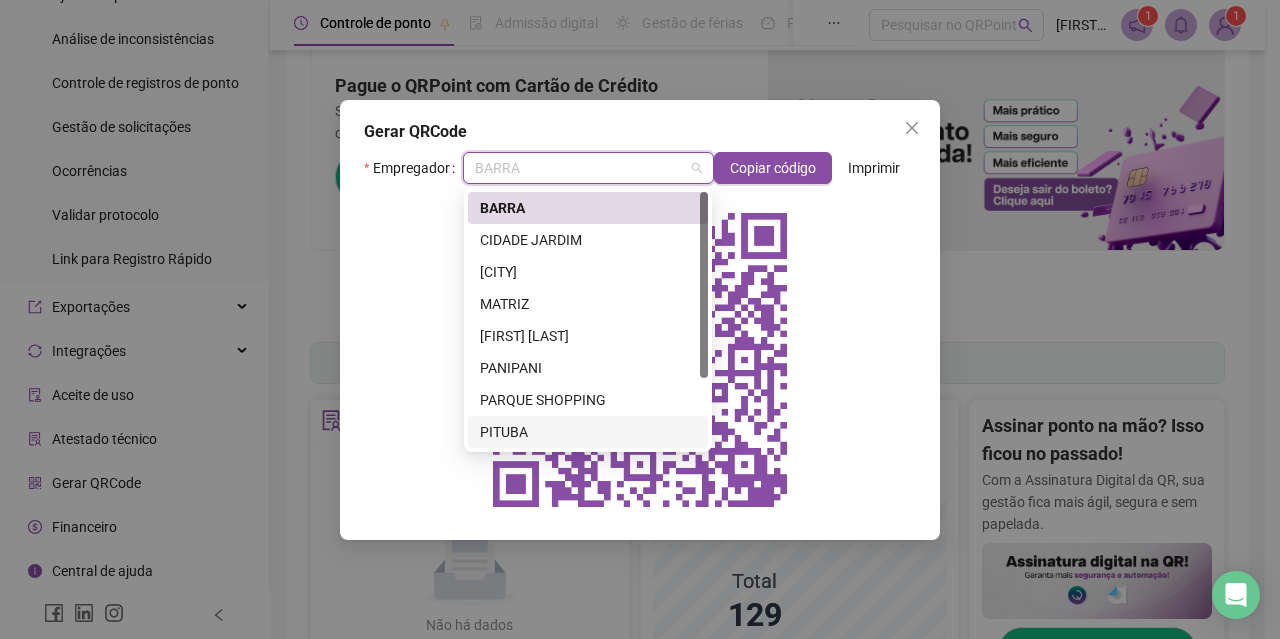 click on "PITUBA" at bounding box center (588, 432) 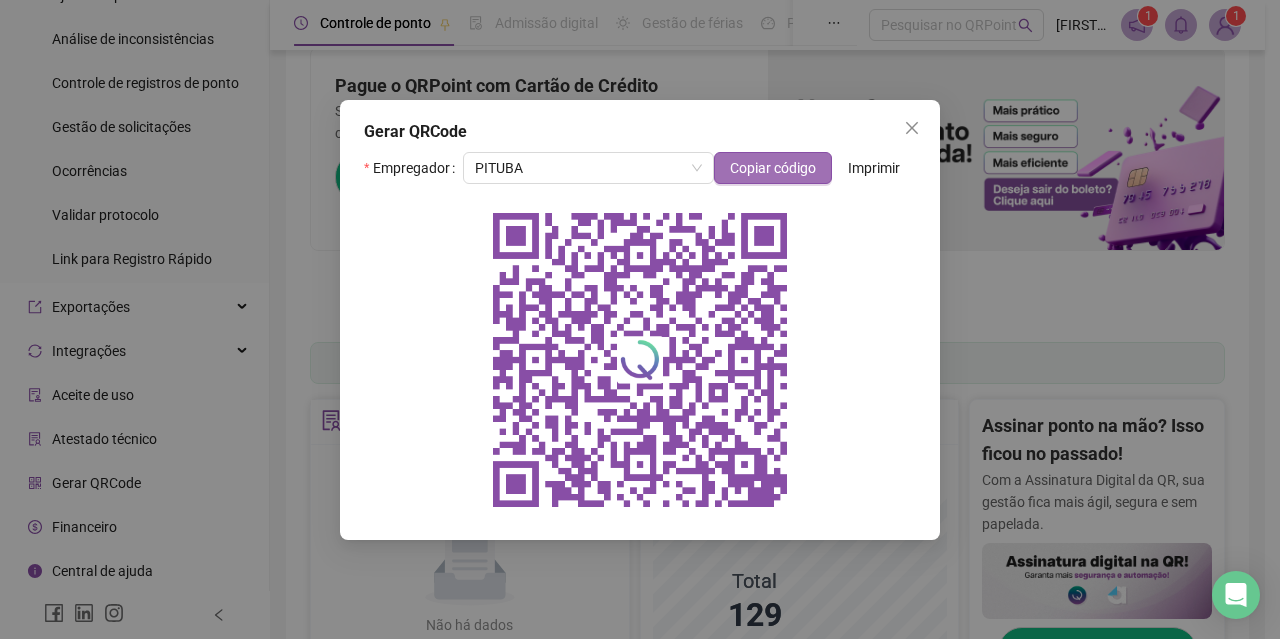 click on "Copiar código" at bounding box center [773, 168] 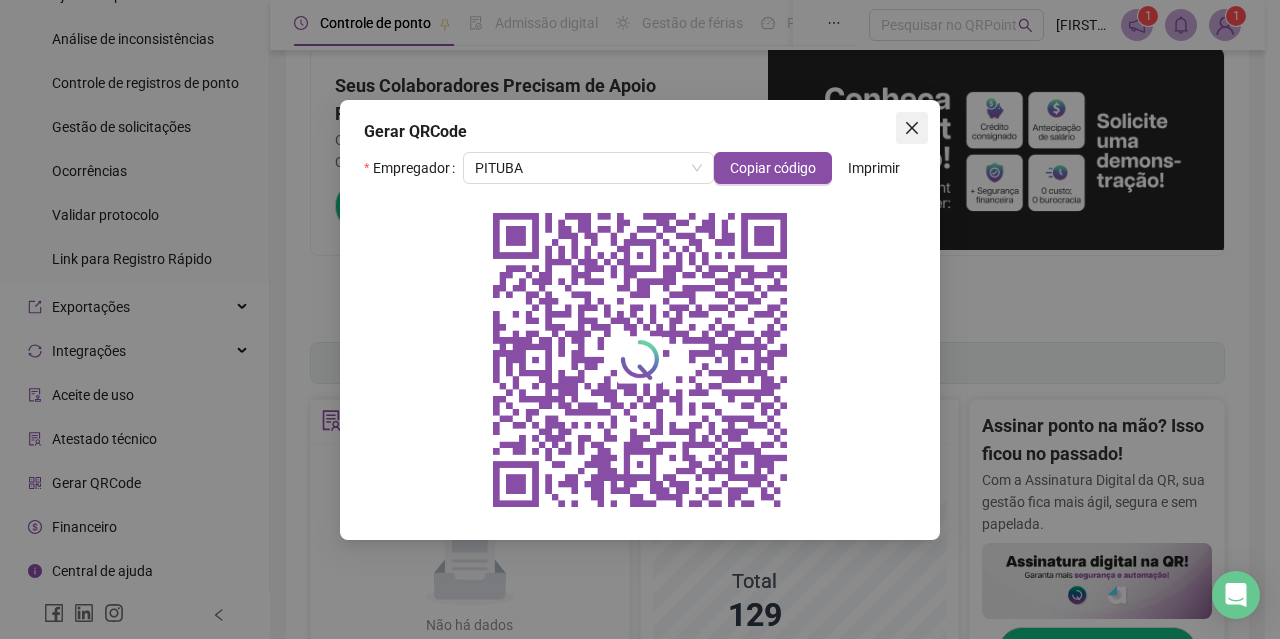 click 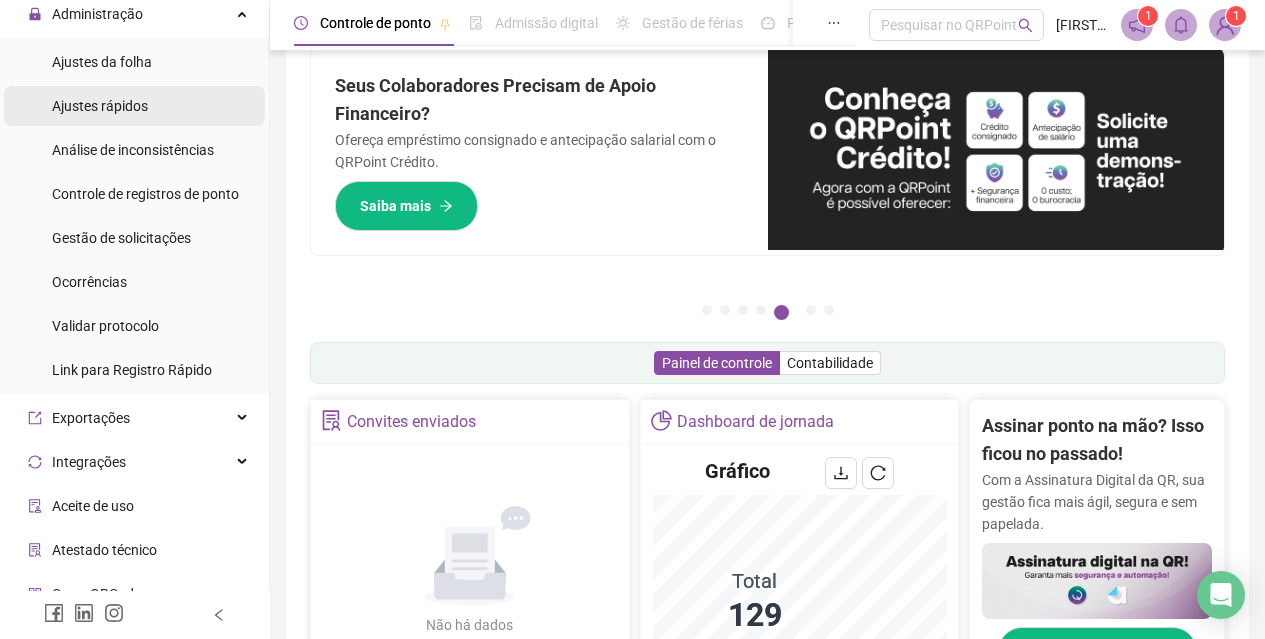 scroll, scrollTop: 0, scrollLeft: 0, axis: both 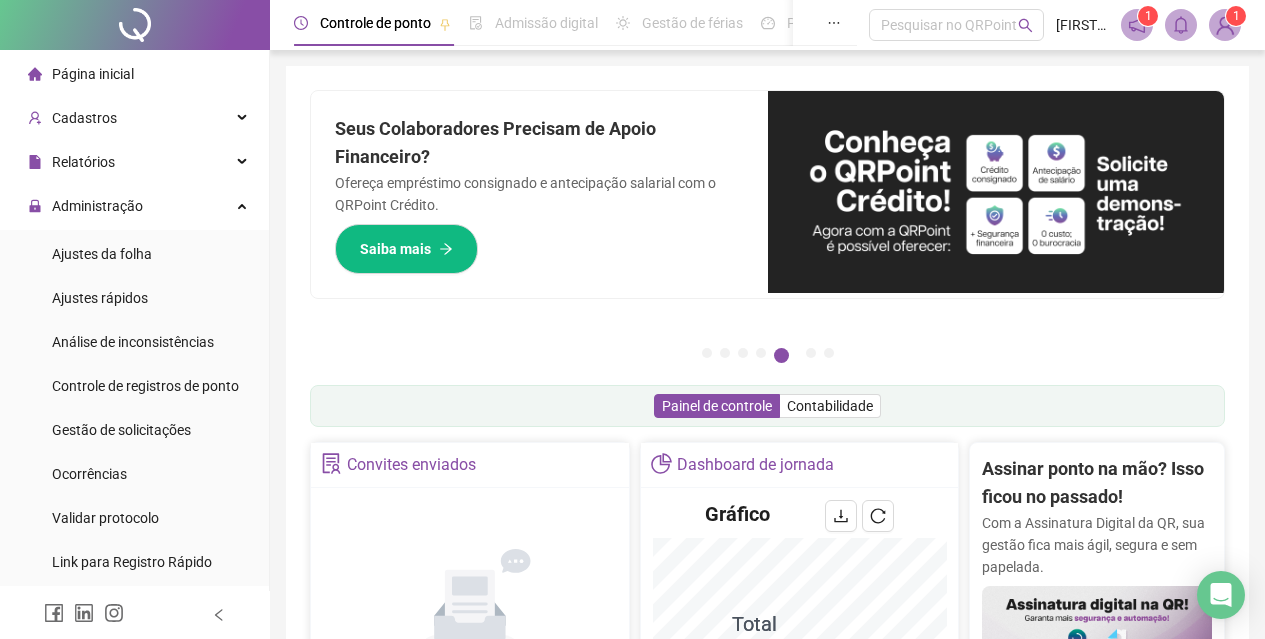 click on "Página inicial" at bounding box center (134, 74) 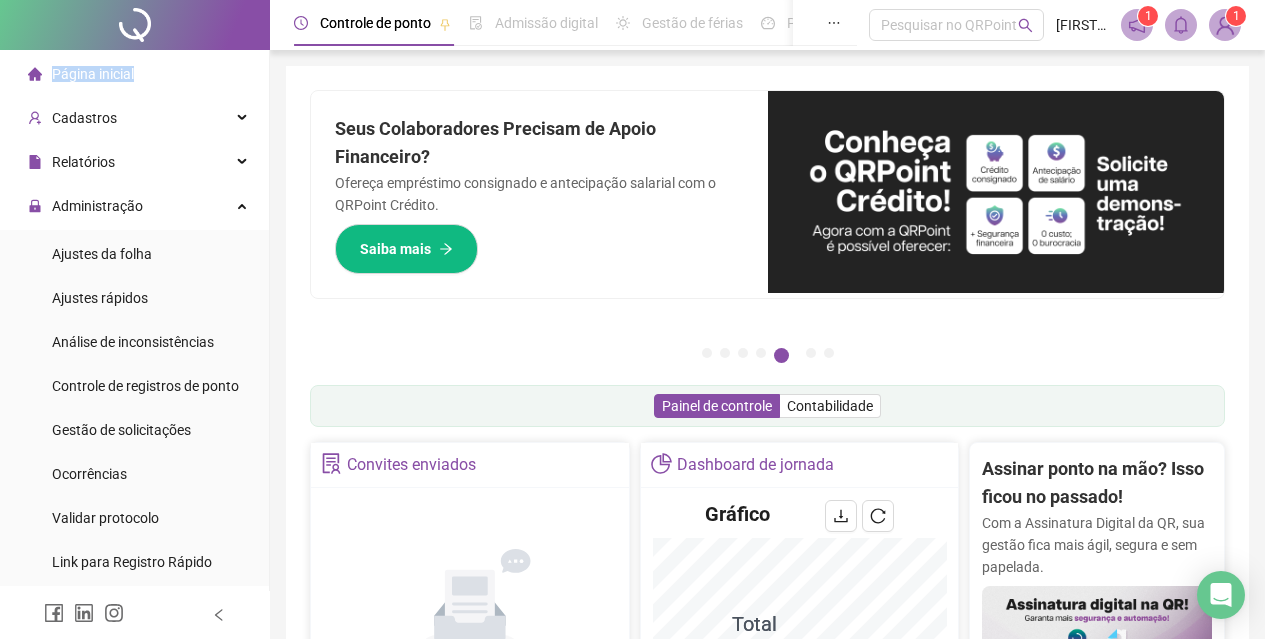 click on "Página inicial" at bounding box center (134, 74) 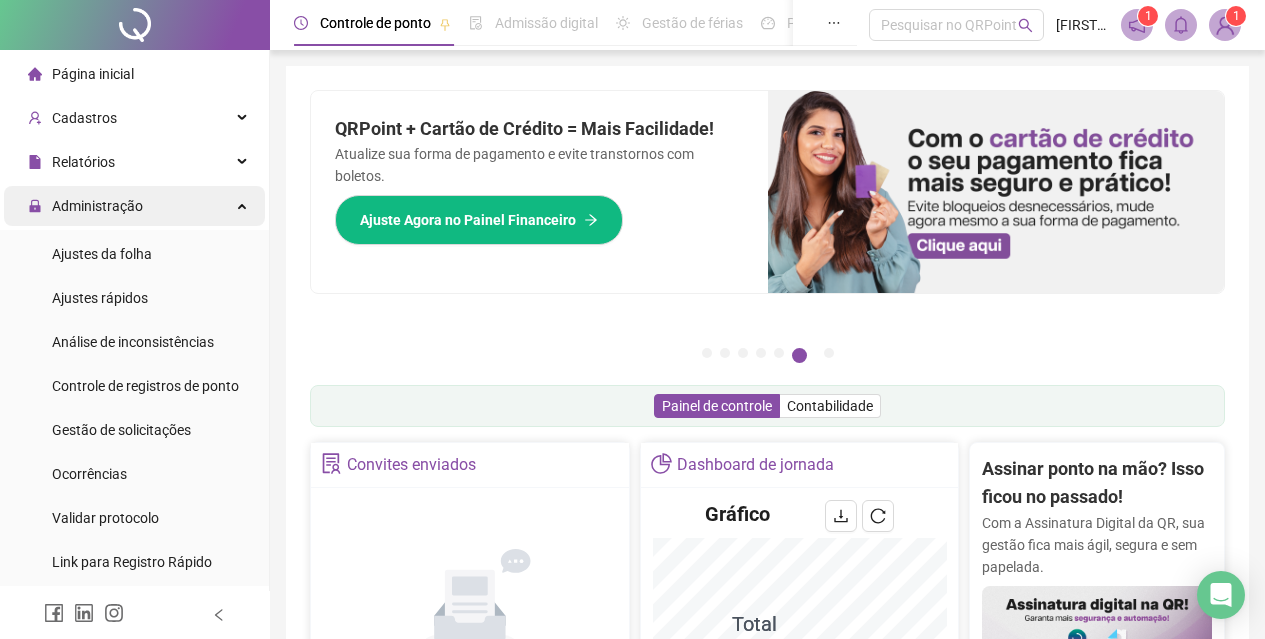 click on "Administração" at bounding box center [134, 206] 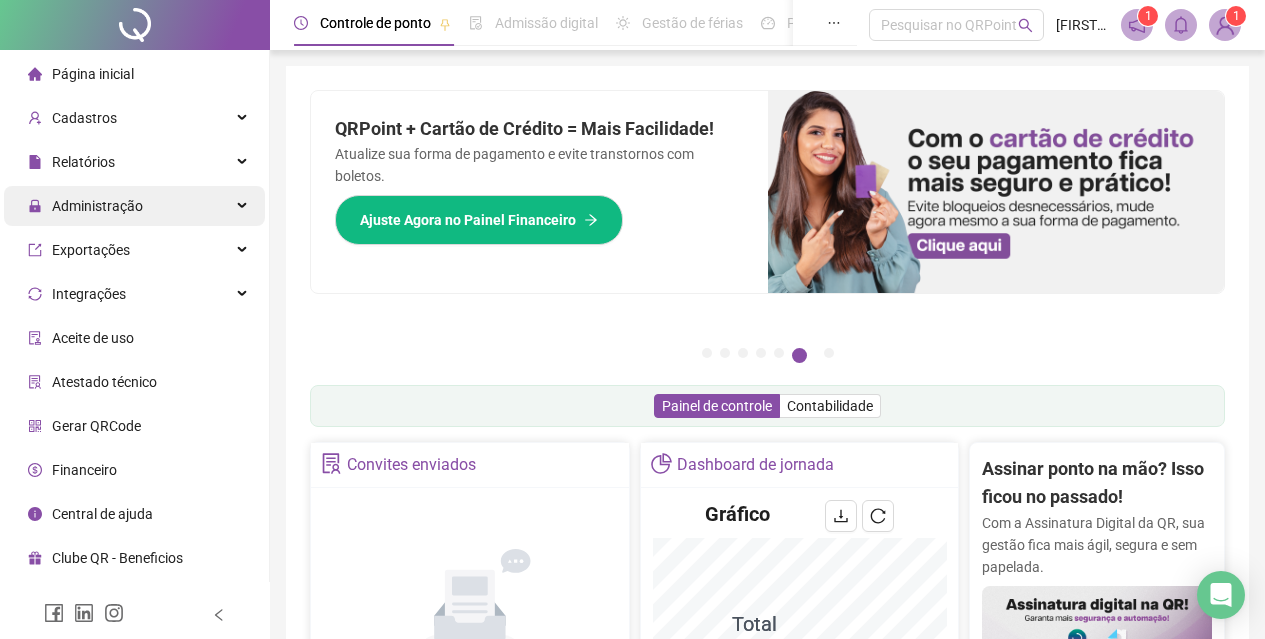click on "Administração" at bounding box center (134, 206) 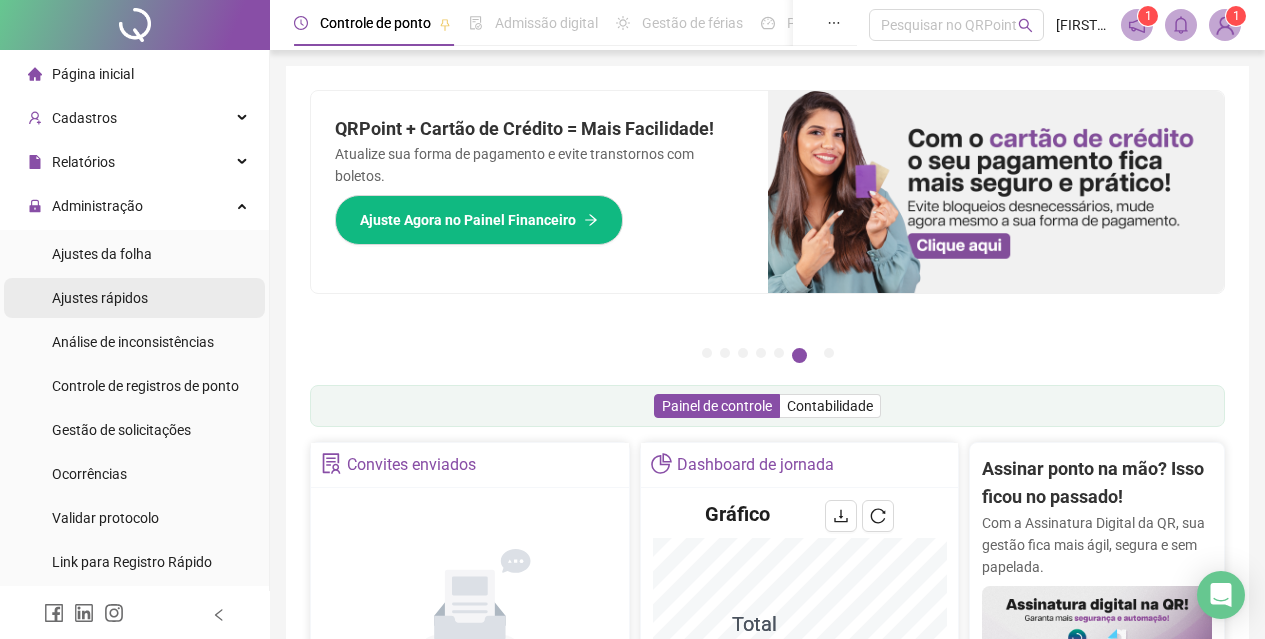 click on "Ajustes rápidos" at bounding box center [134, 298] 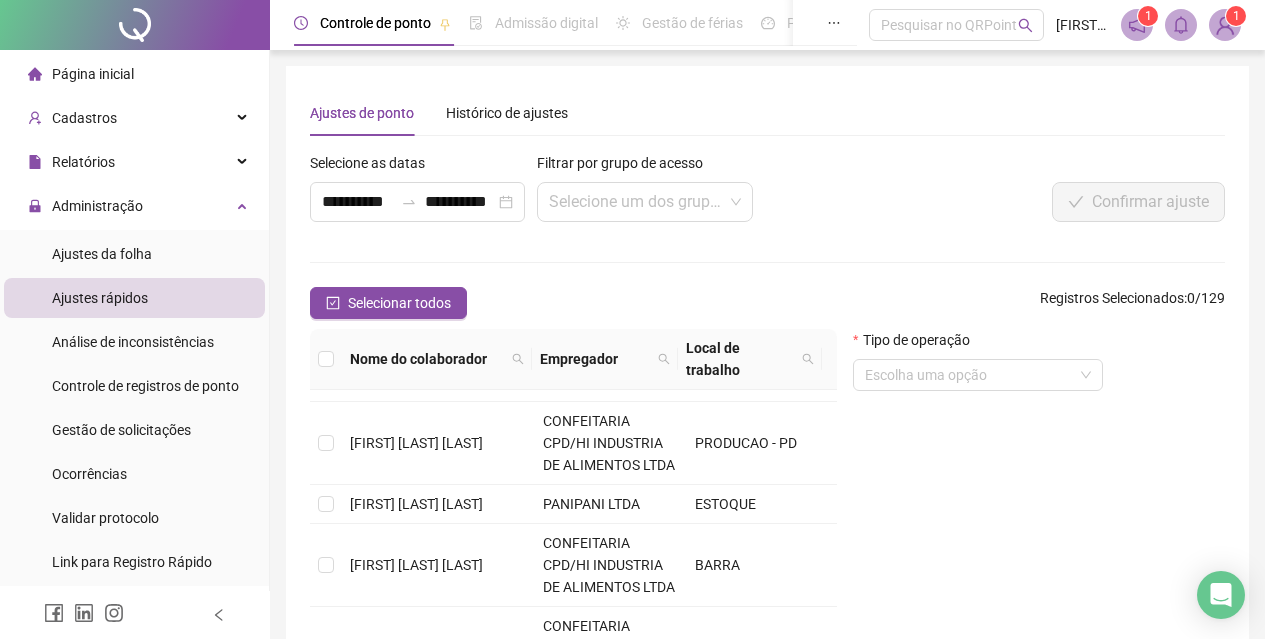 scroll, scrollTop: 900, scrollLeft: 0, axis: vertical 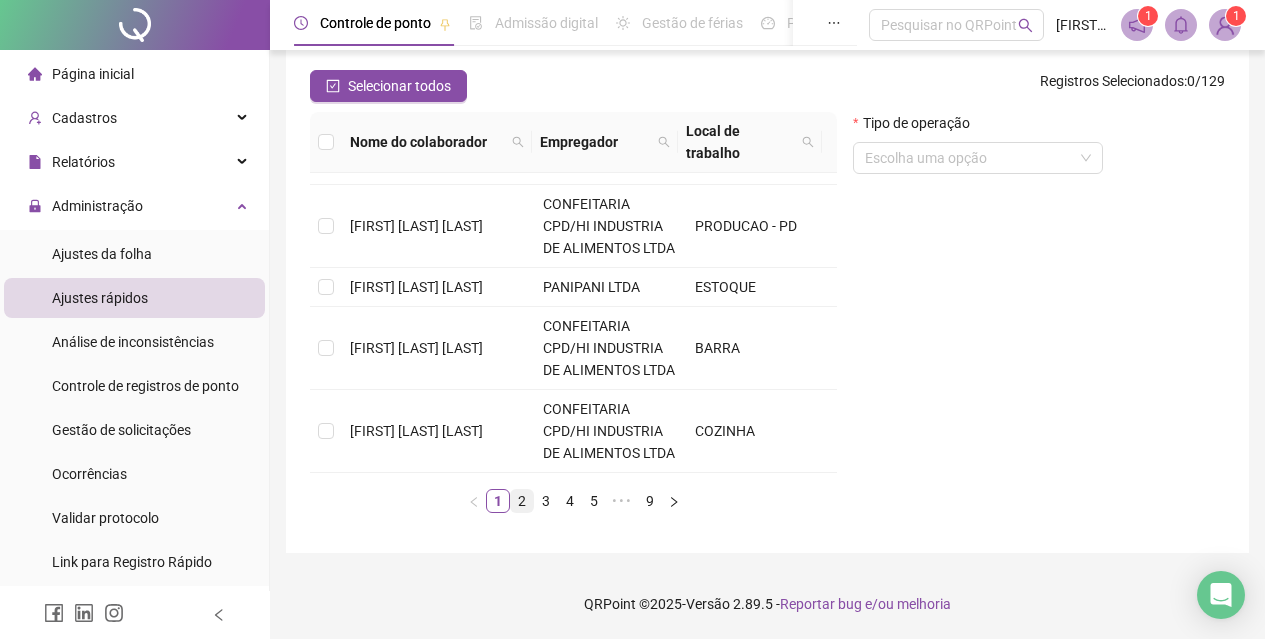 click on "2" at bounding box center (522, 501) 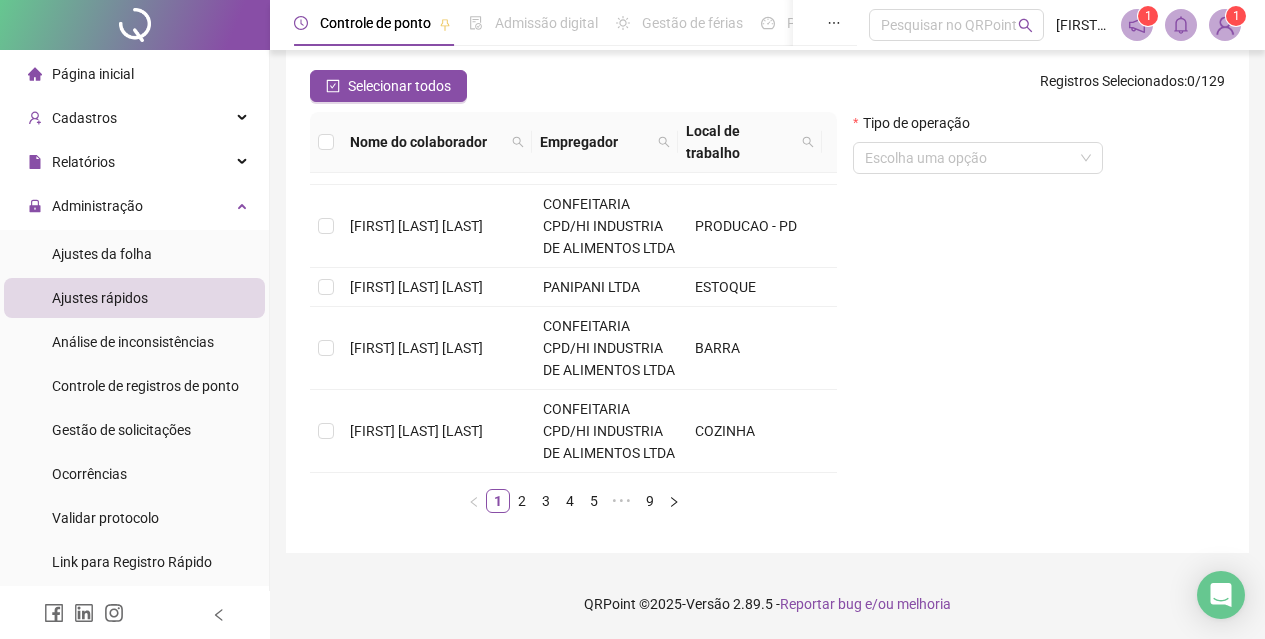scroll, scrollTop: 772, scrollLeft: 0, axis: vertical 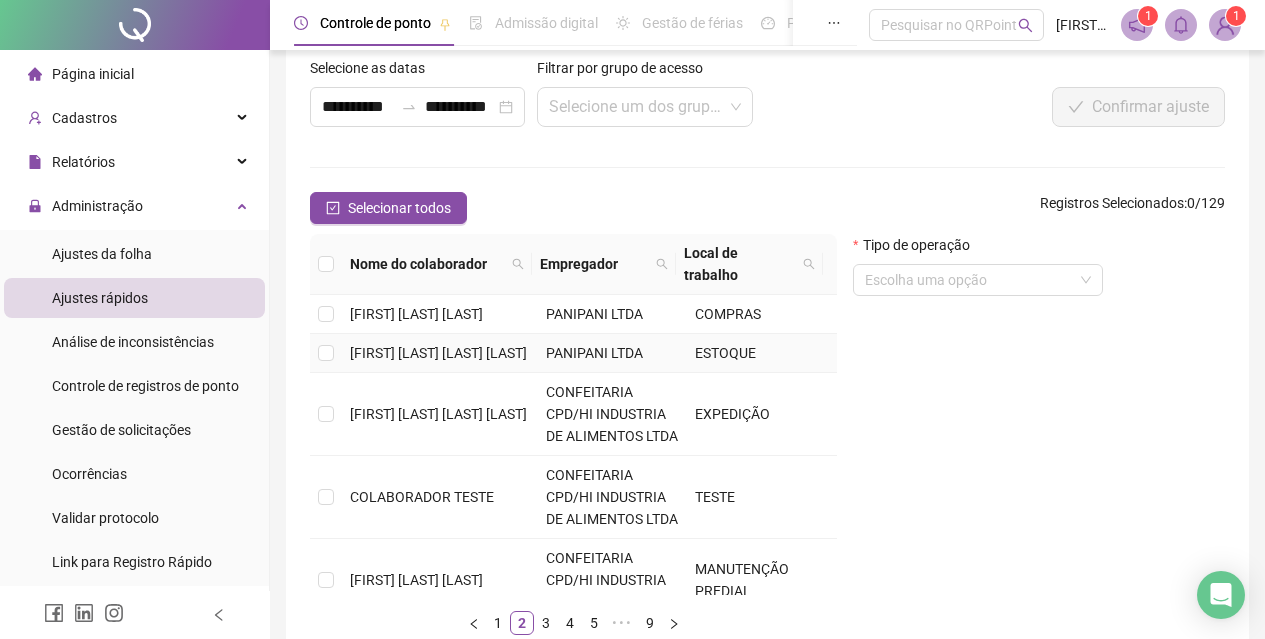 click at bounding box center (326, 353) 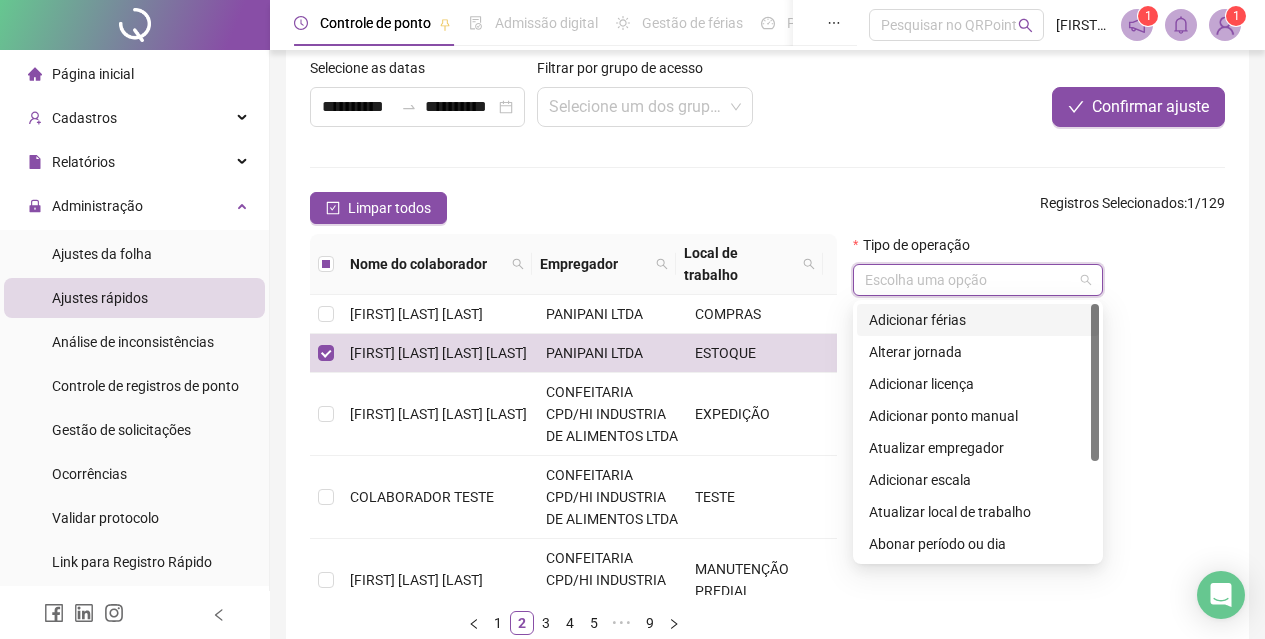 click at bounding box center (969, 280) 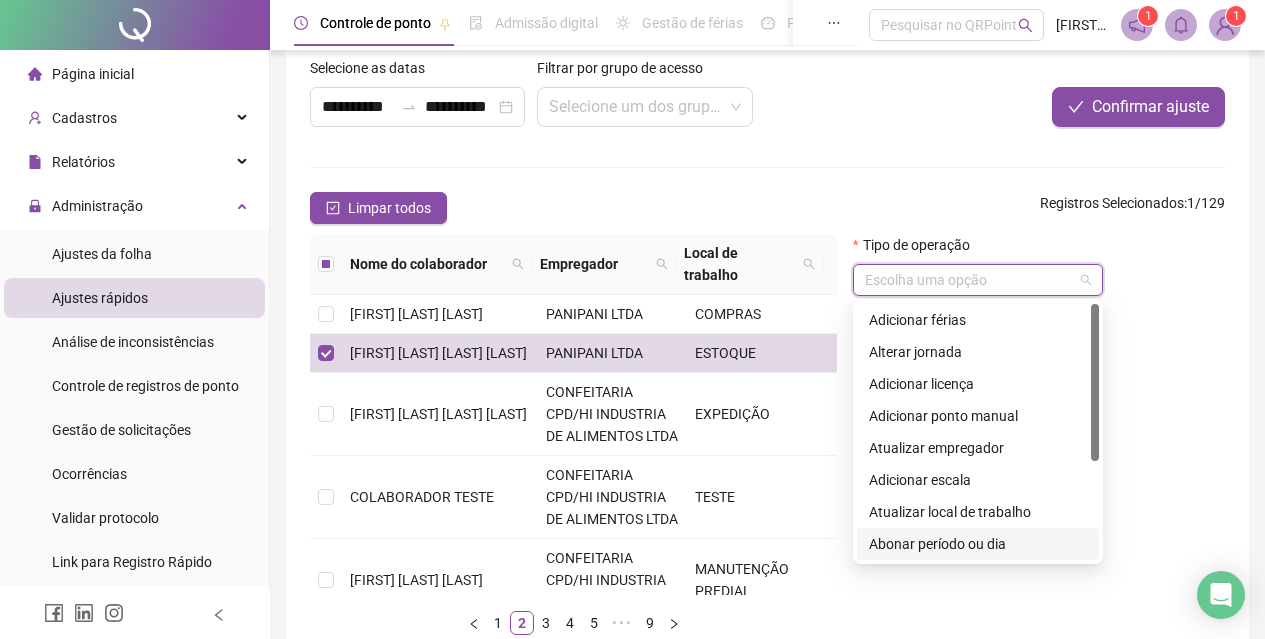 click on "Abonar período ou dia" at bounding box center (978, 544) 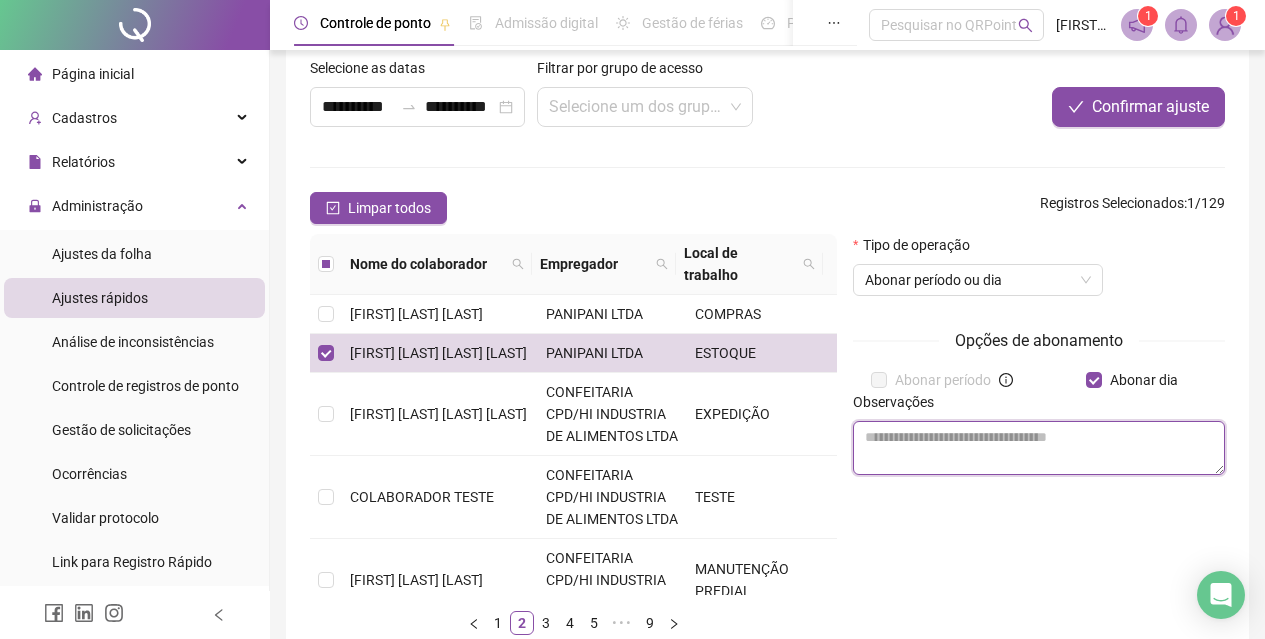 click at bounding box center (1039, 448) 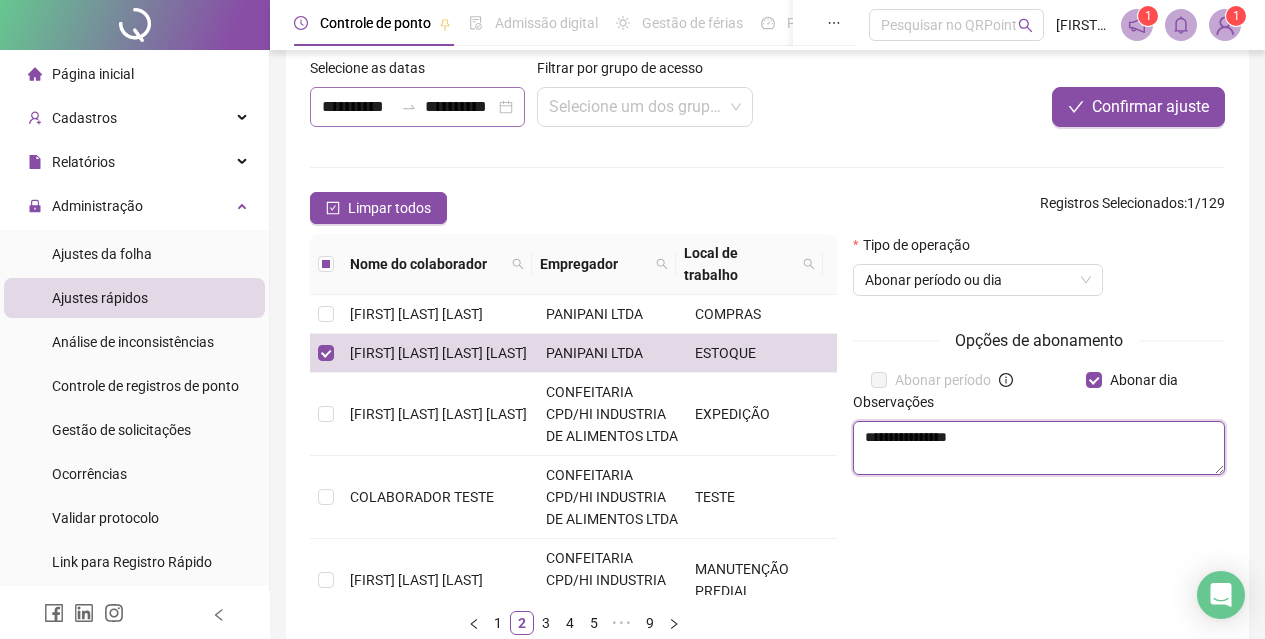 type on "**********" 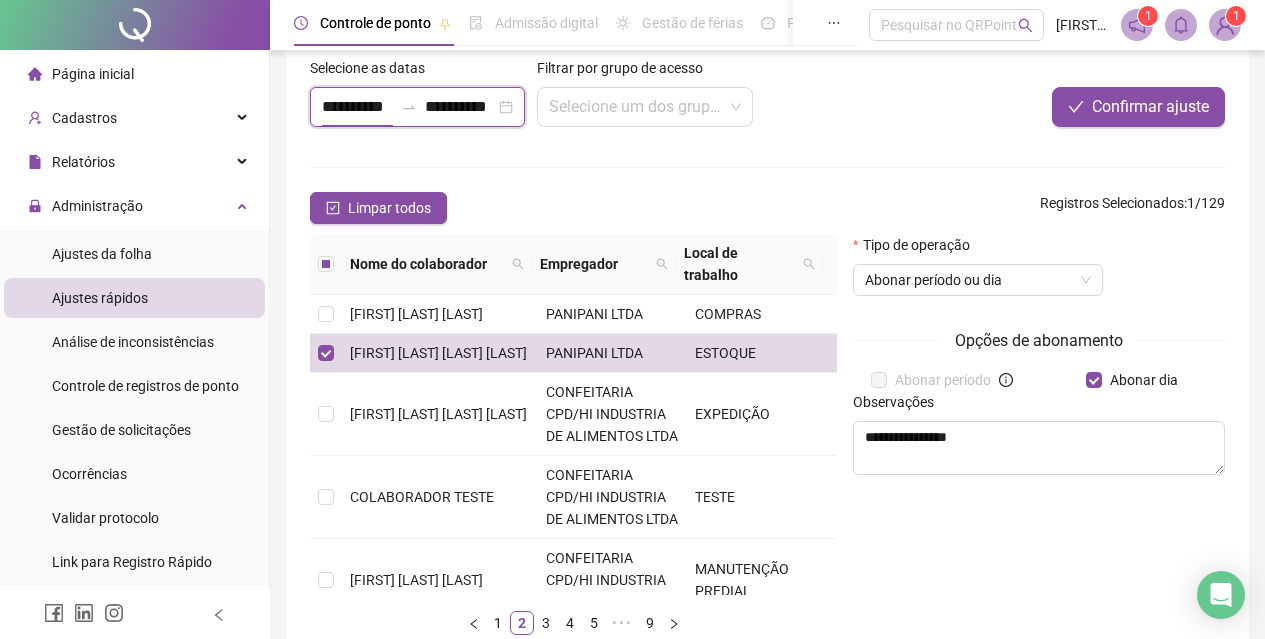 click on "**********" at bounding box center [357, 107] 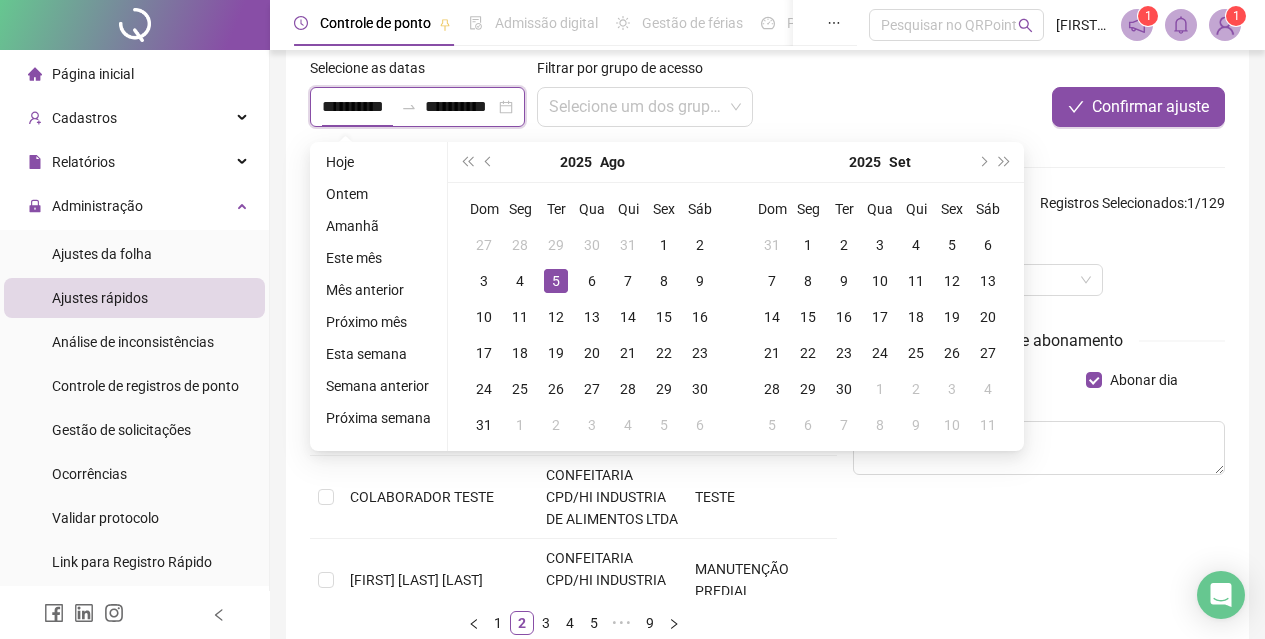 type on "**********" 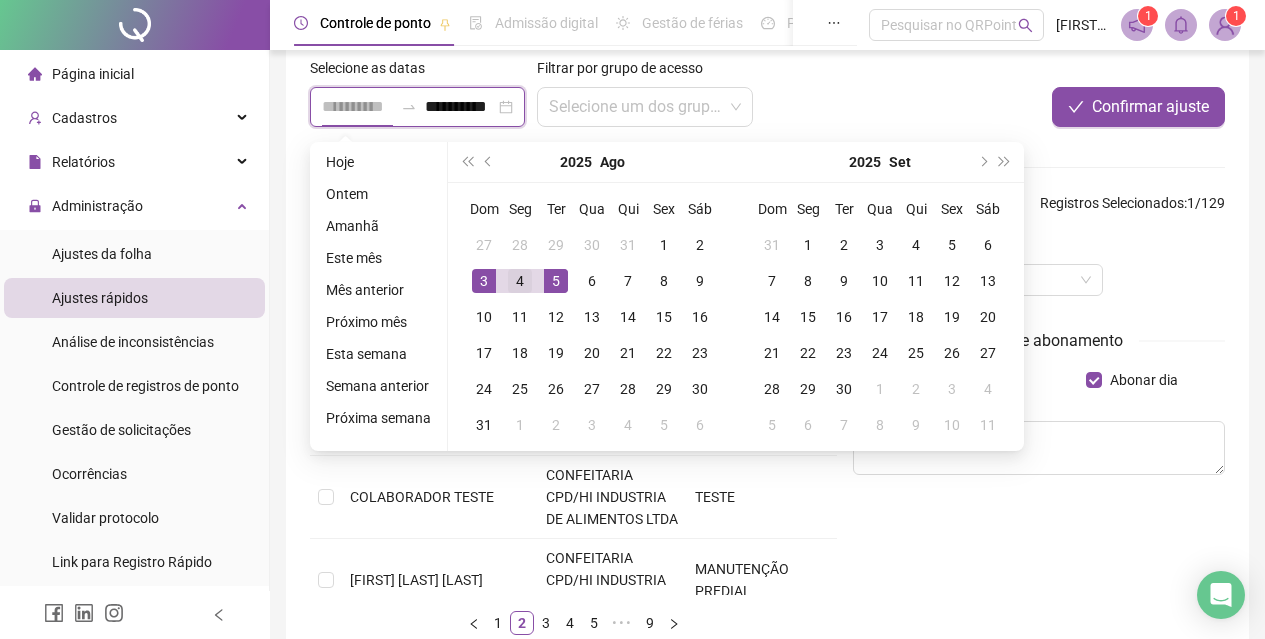 type on "**********" 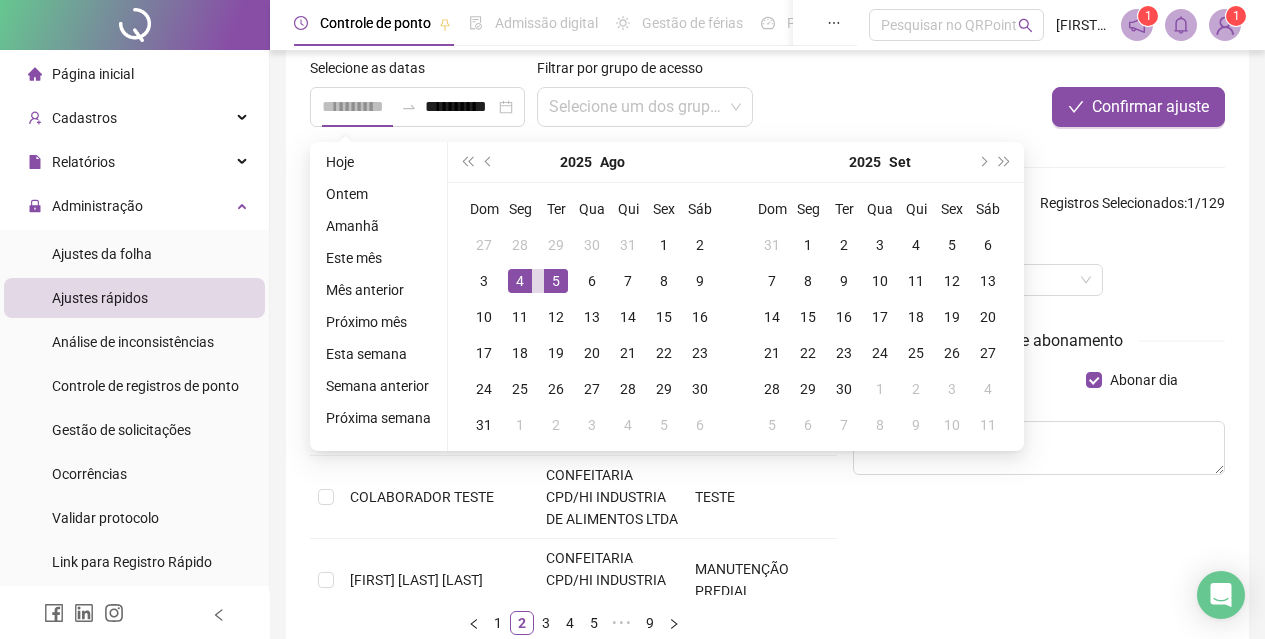 click on "4" at bounding box center (520, 281) 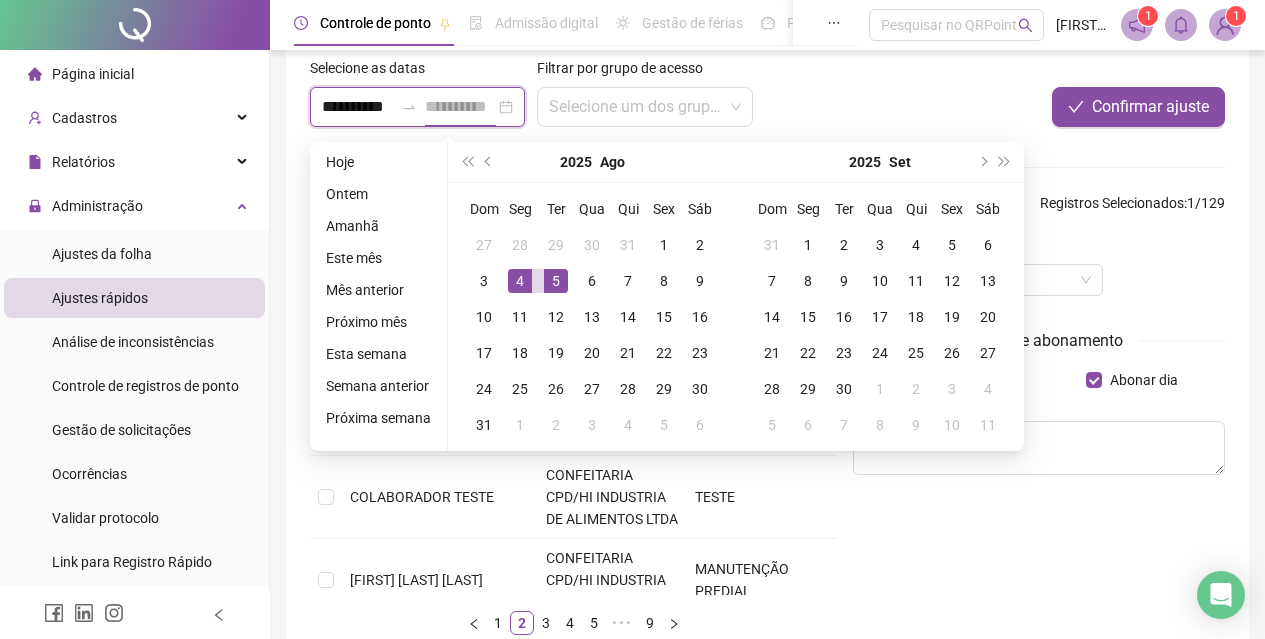 scroll, scrollTop: 0, scrollLeft: 10, axis: horizontal 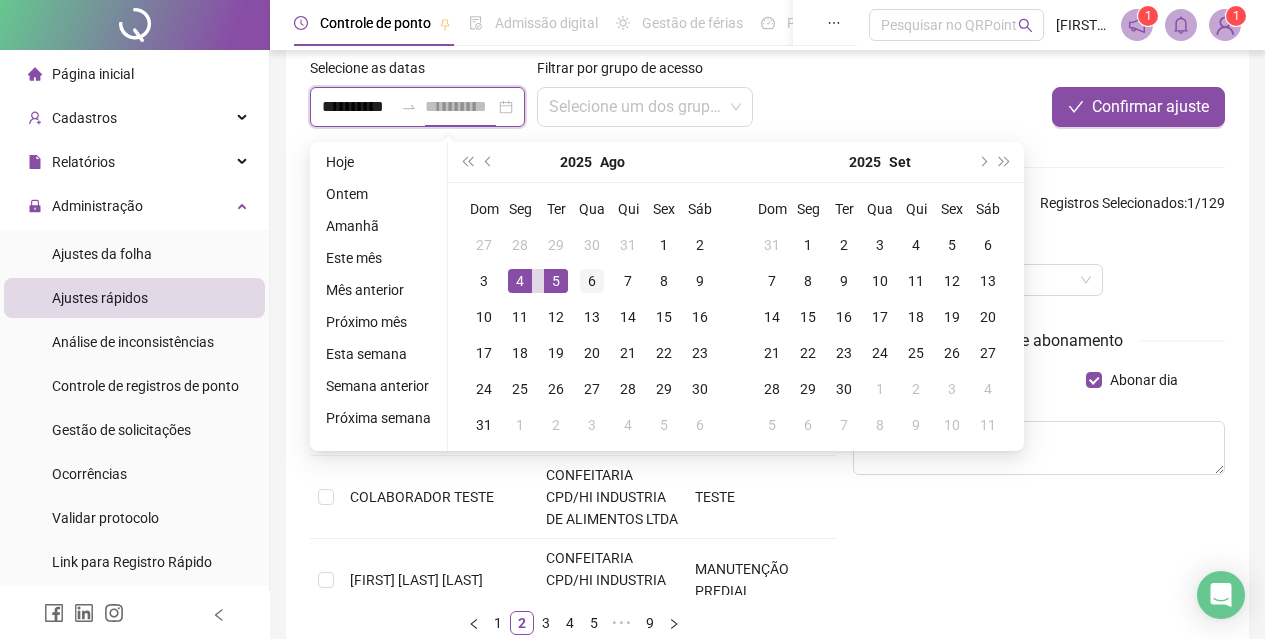 type on "**********" 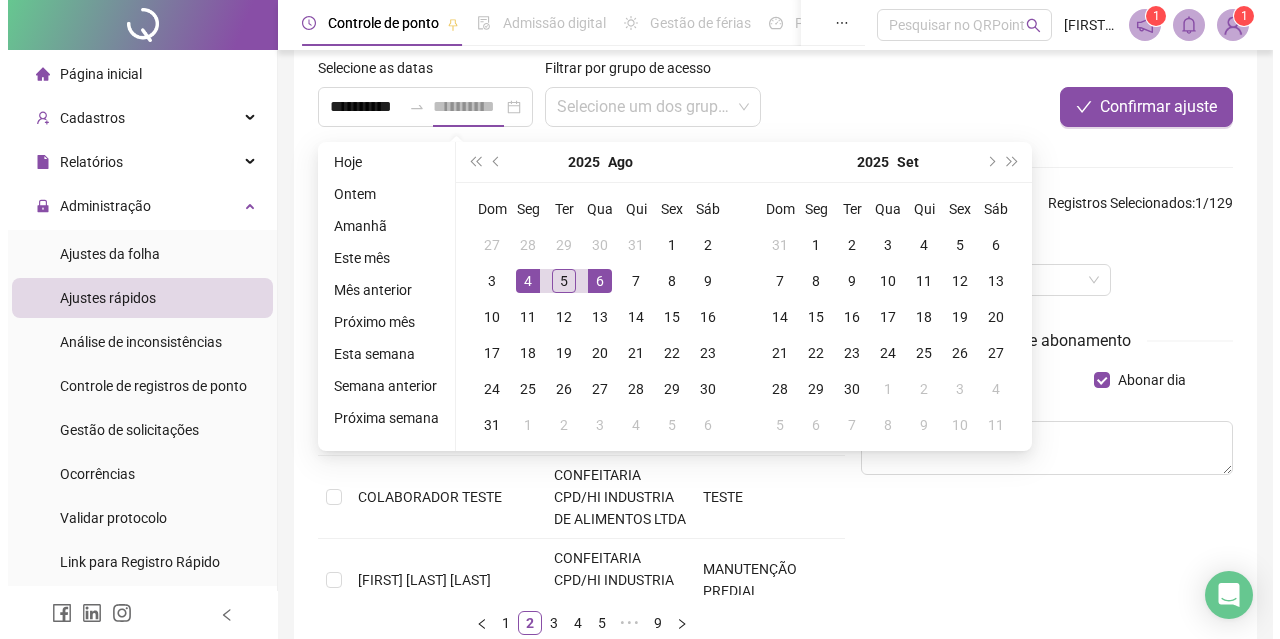 scroll, scrollTop: 0, scrollLeft: 0, axis: both 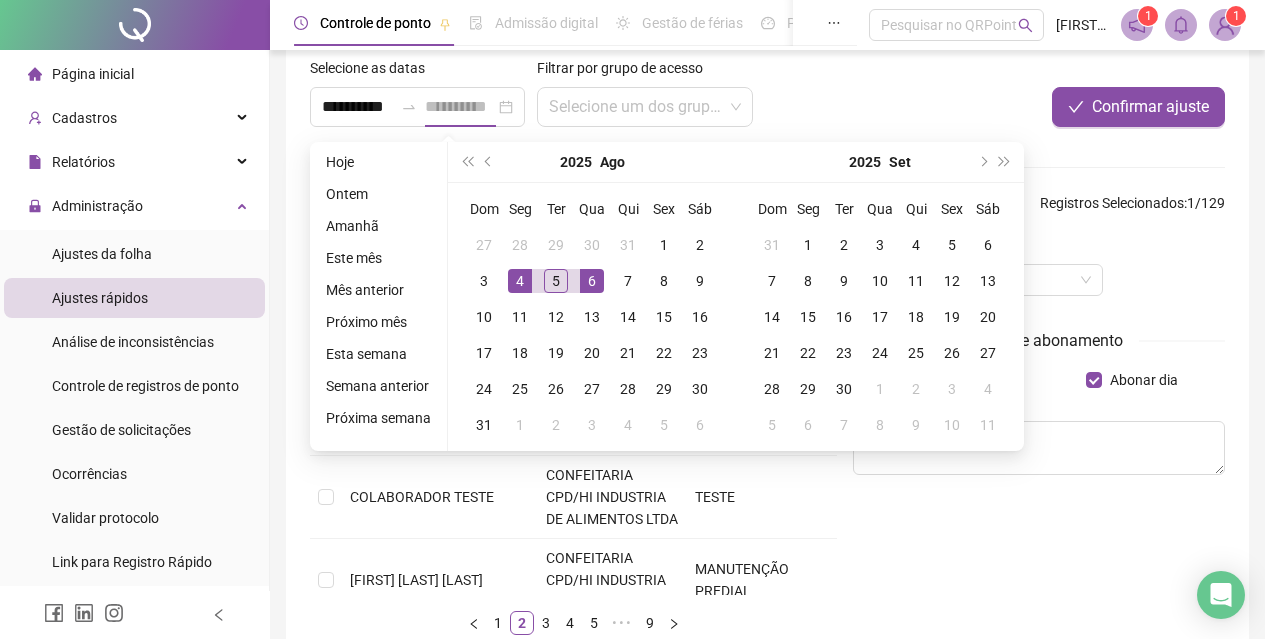 click on "6" at bounding box center [592, 281] 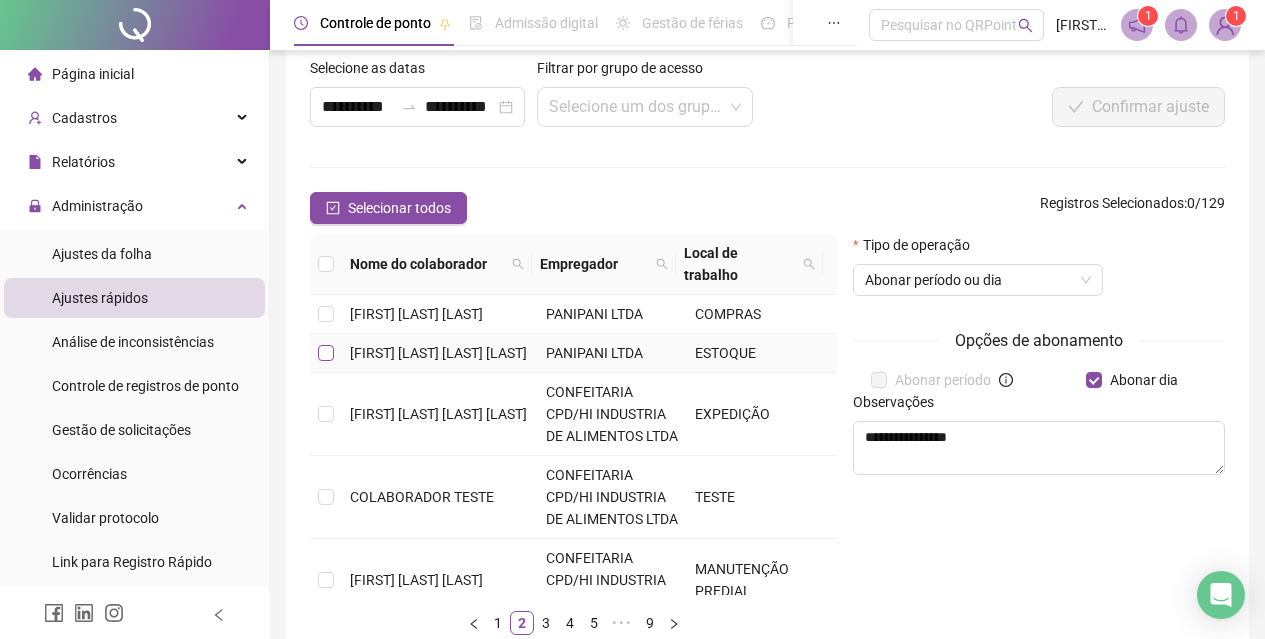 click at bounding box center [326, 353] 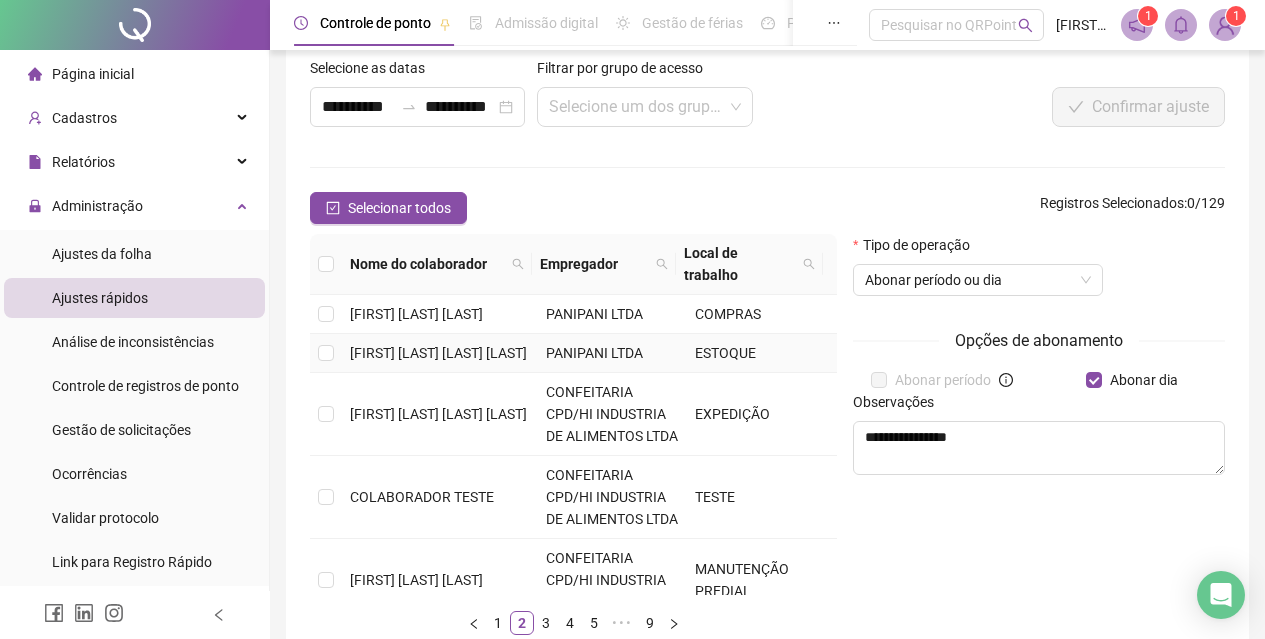 click at bounding box center [326, 353] 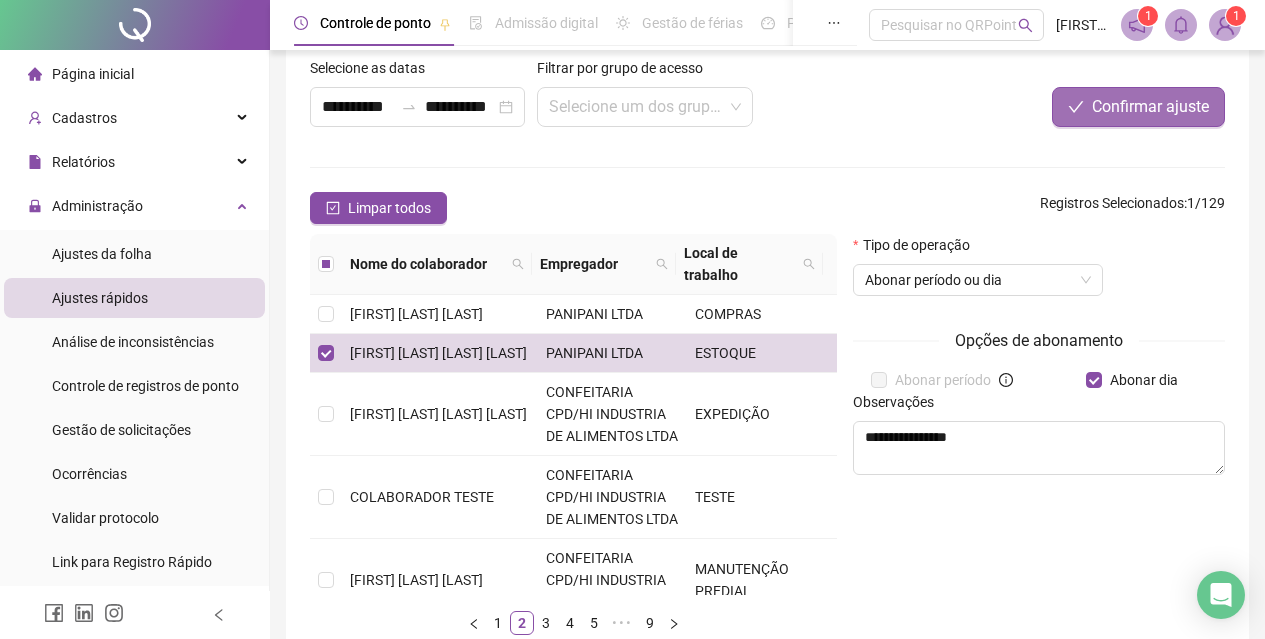 click on "Confirmar ajuste" at bounding box center (1150, 107) 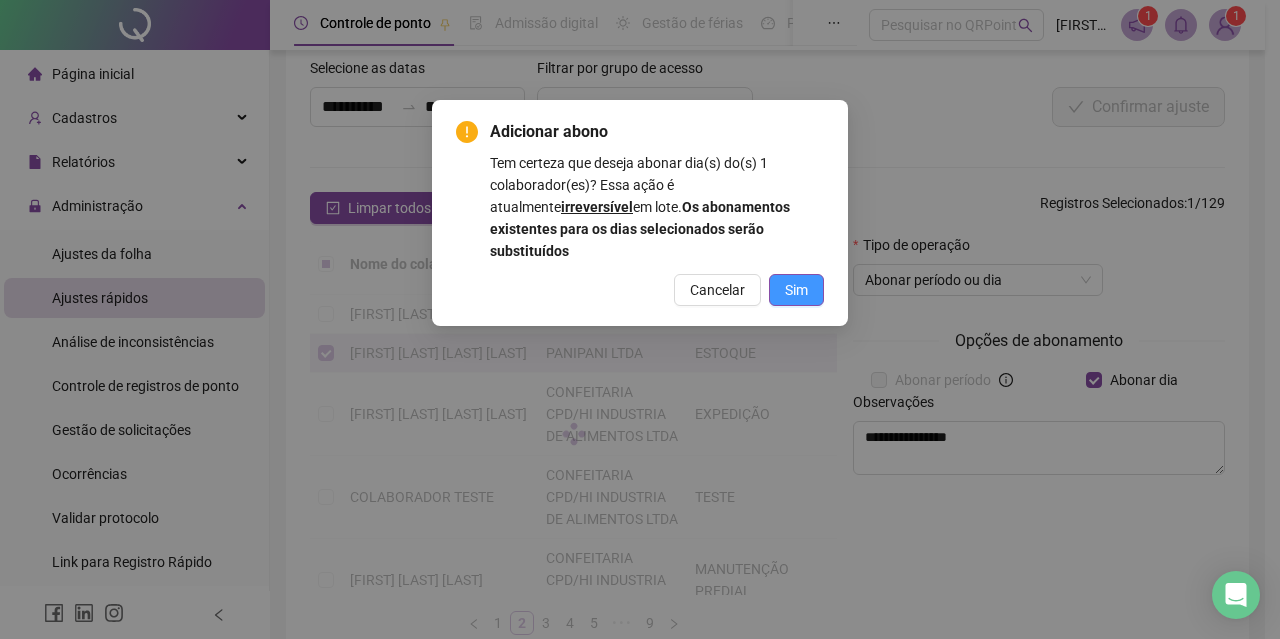 click on "Sim" at bounding box center (796, 290) 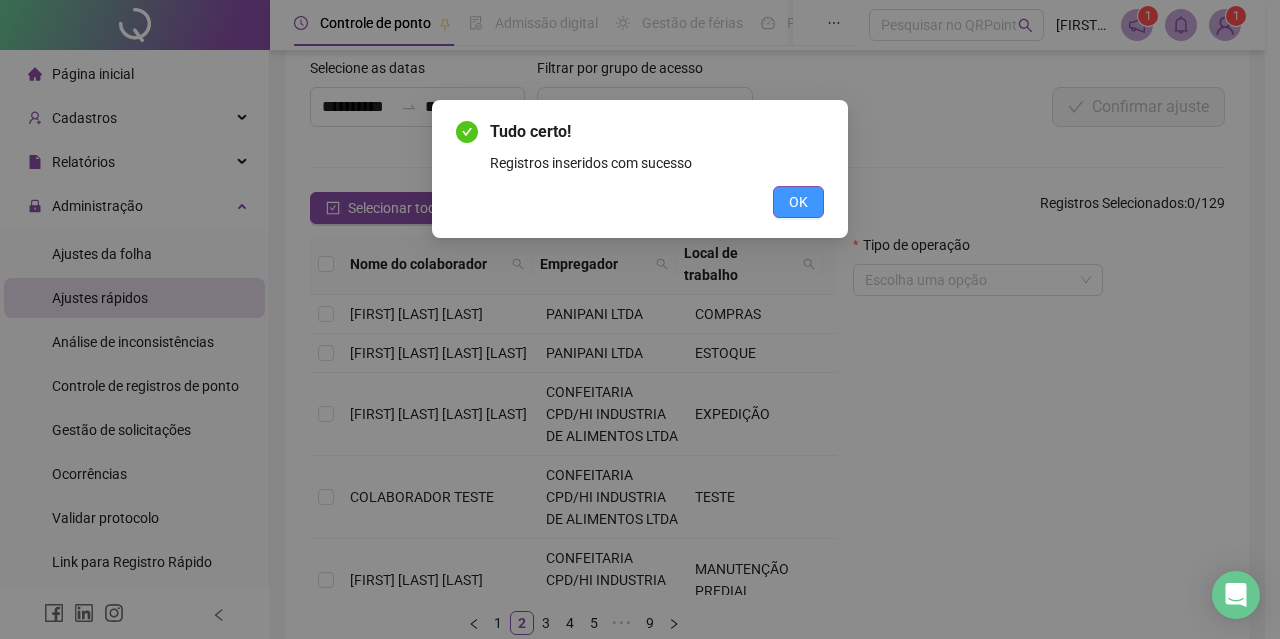click on "OK" at bounding box center (798, 202) 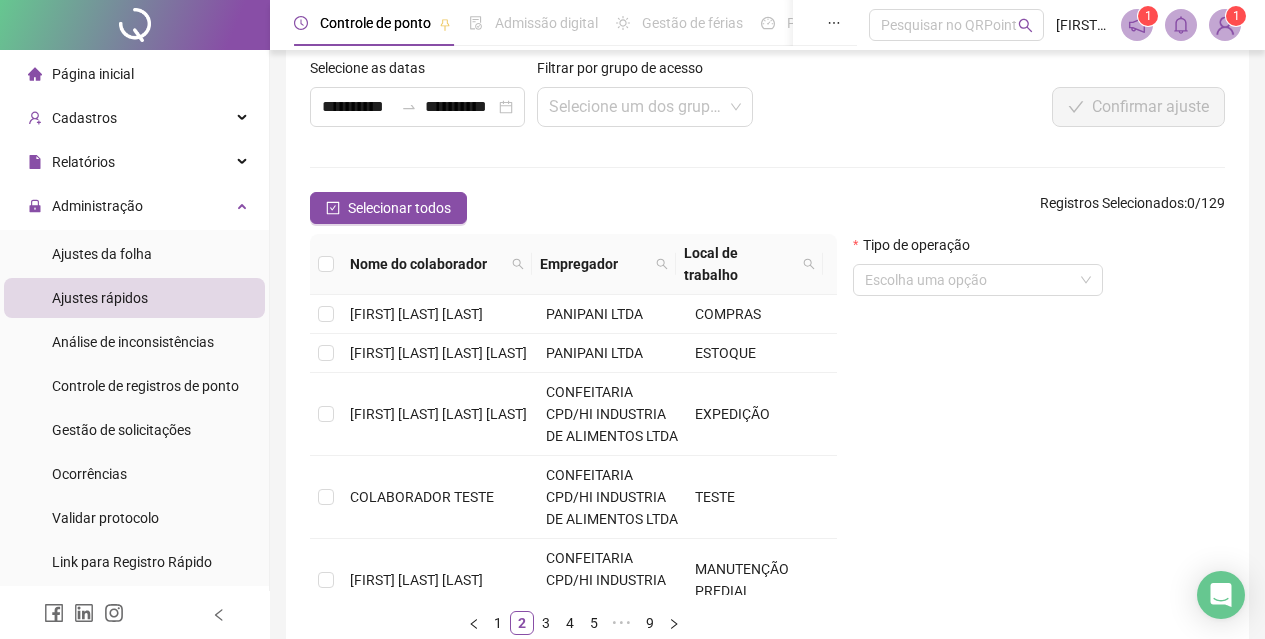 click at bounding box center [1225, 25] 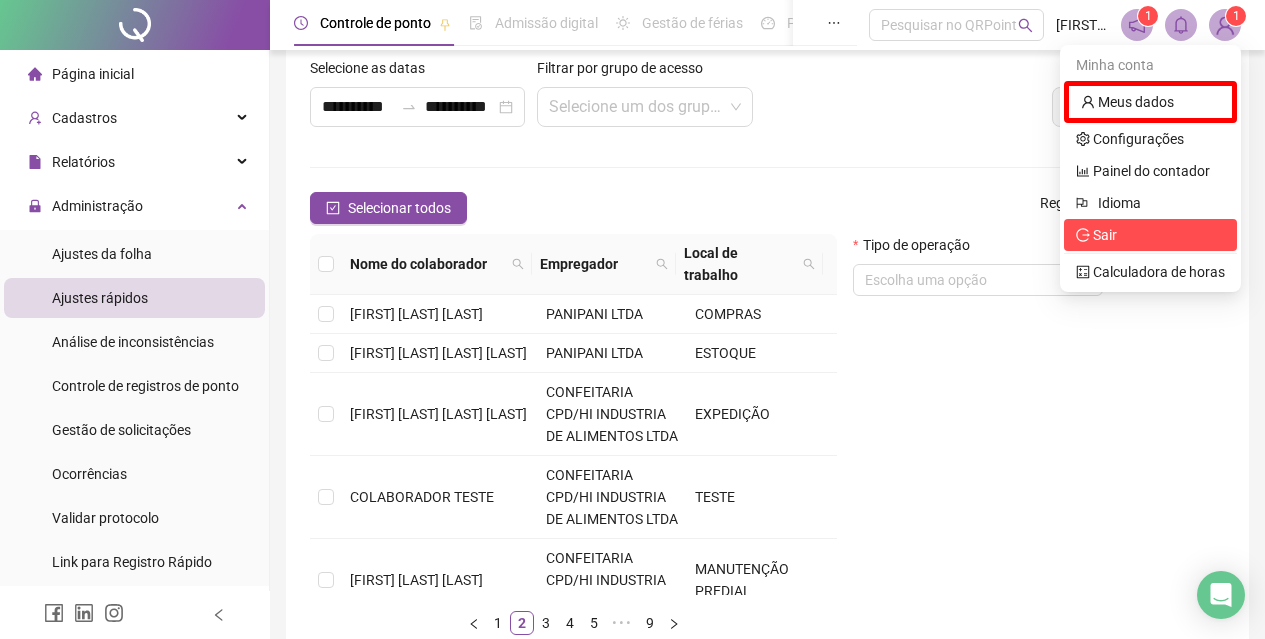 click on "Sair" at bounding box center (1150, 235) 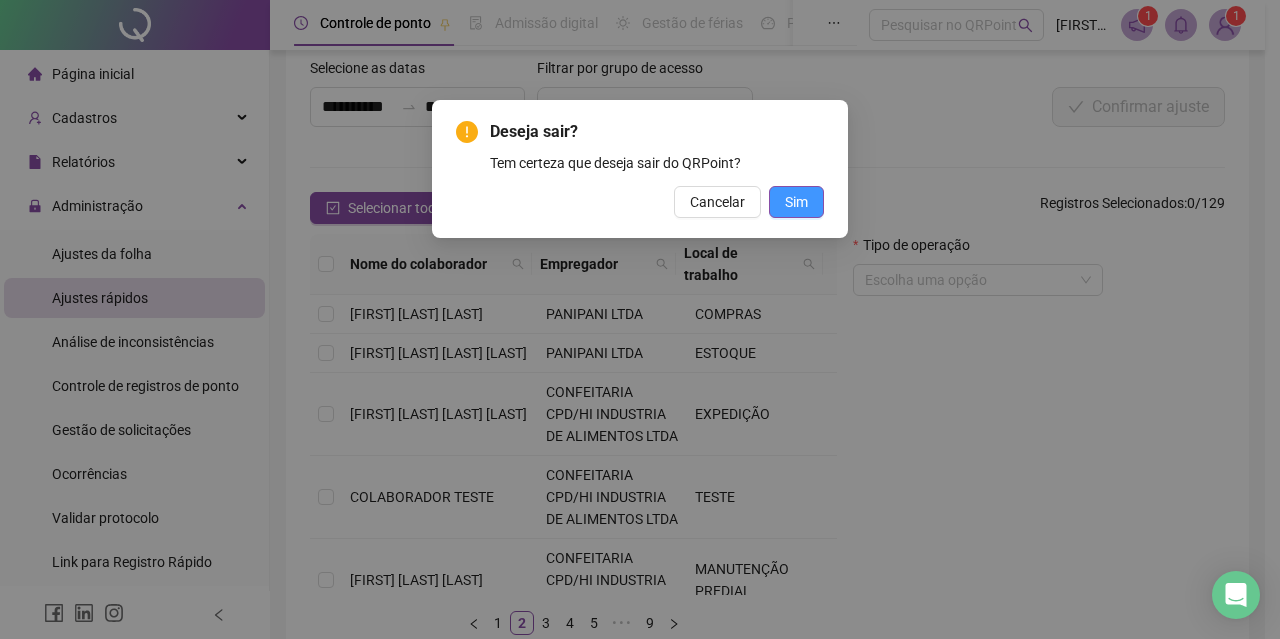 click on "Sim" at bounding box center [796, 202] 